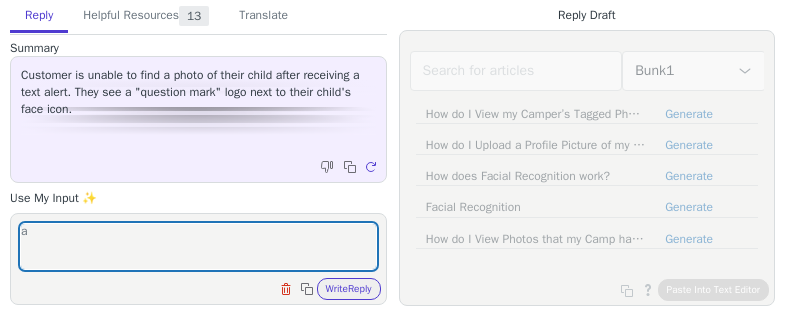 scroll, scrollTop: 0, scrollLeft: 0, axis: both 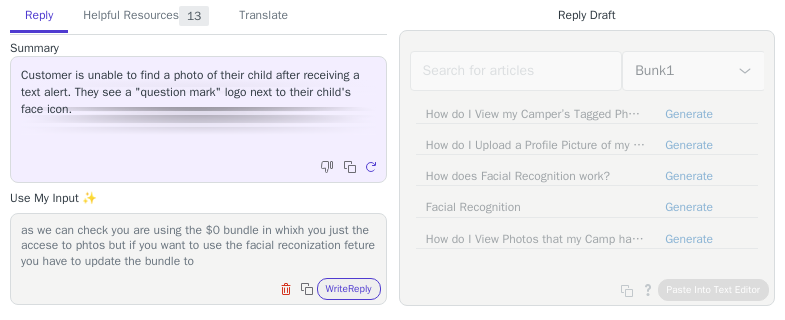 click on "as we can check you are using the $0 bundle in whixh you just the accese to phtos but if you want to use the facial reconization feture you have to update the bundle to" at bounding box center (198, 246) 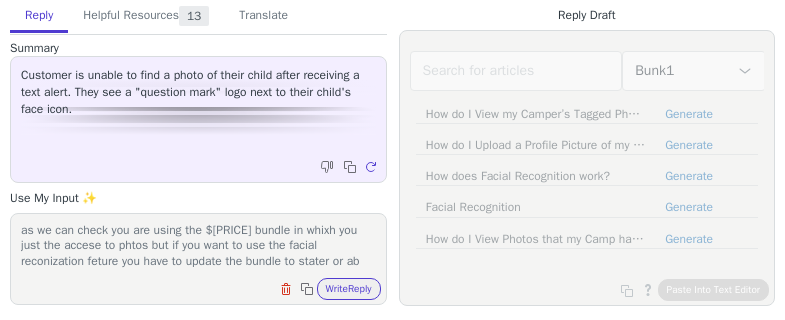 scroll, scrollTop: 17, scrollLeft: 0, axis: vertical 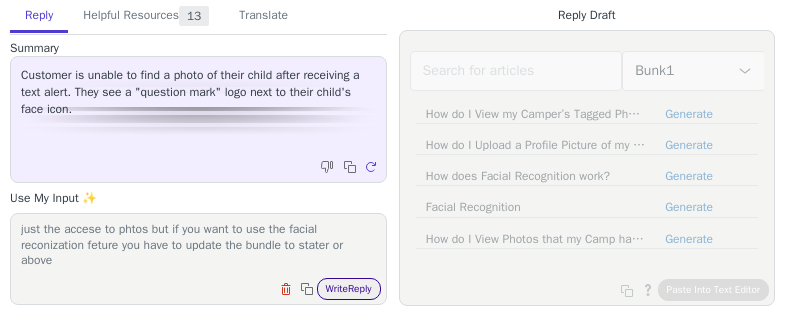 type on "as we can check you are using the $0 bundle in whixh you just the accese to phtos but if you want to use the facial reconization feture you have to update the bundle to stater or above" 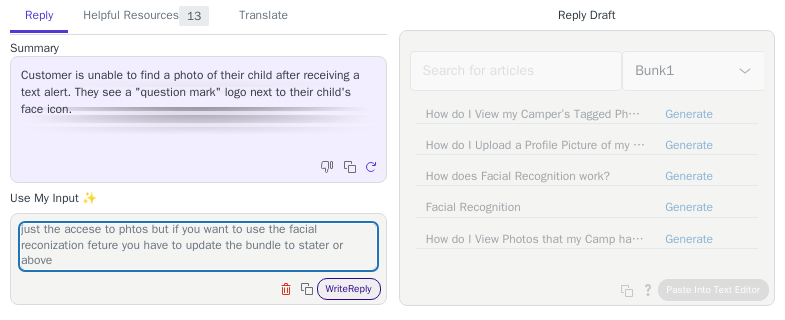 click on "Write  Reply" at bounding box center (349, 289) 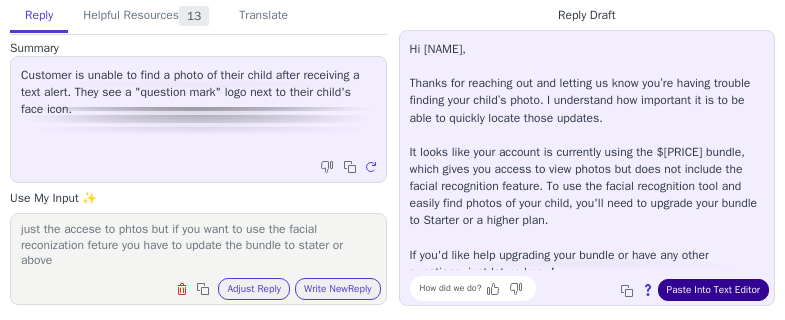 click on "Paste Into Text Editor" at bounding box center [713, 290] 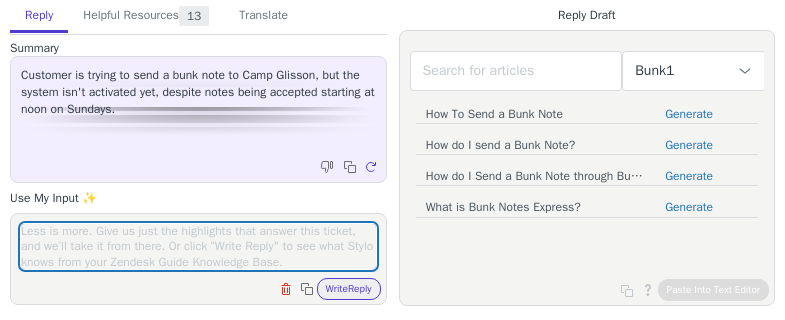 scroll, scrollTop: 0, scrollLeft: 0, axis: both 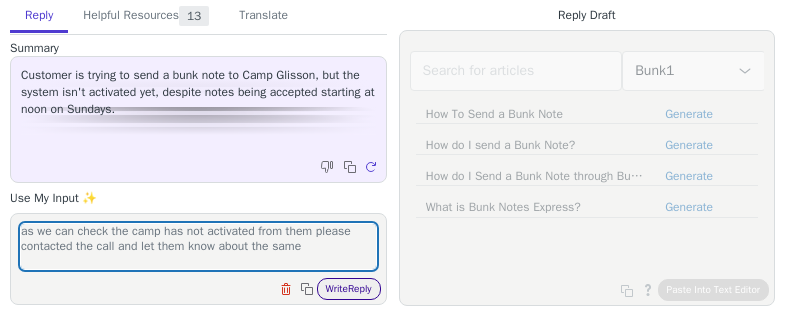 type on "as we can check the camp has not activated from them please contacted the call and let them know about the same" 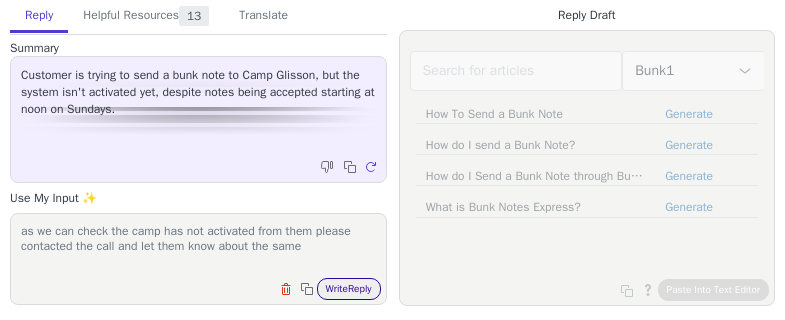 click on "Write  Reply" at bounding box center (349, 289) 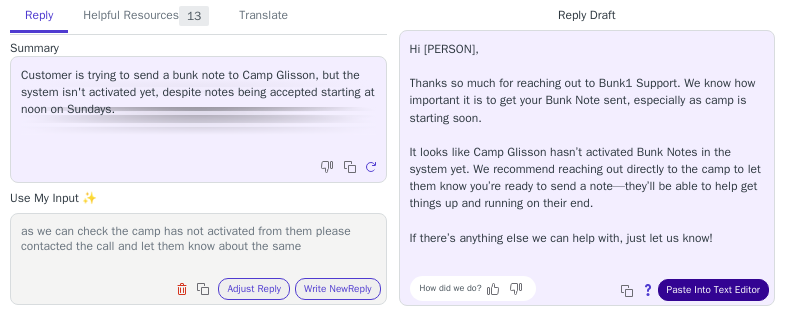 click on "Paste Into Text Editor" at bounding box center (713, 290) 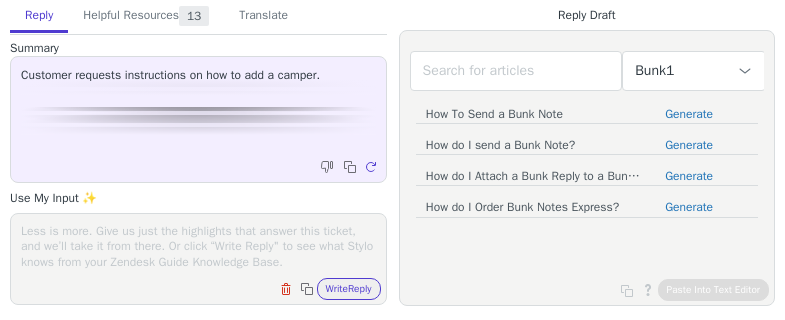 scroll, scrollTop: 0, scrollLeft: 0, axis: both 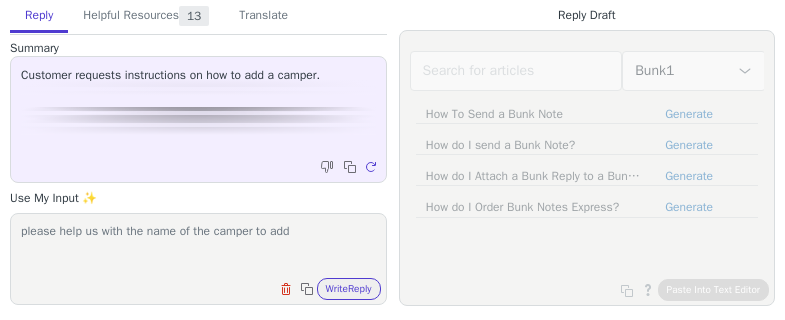 click on "please help us with the name of the camper to add  Clear field Copy to clipboard Write  Reply" at bounding box center [198, 259] 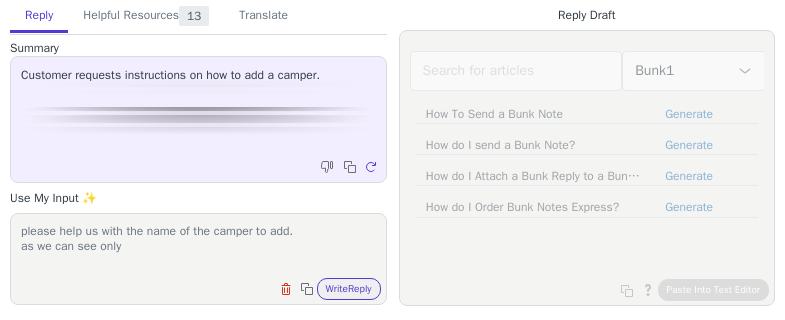 paste on "[NAME]" 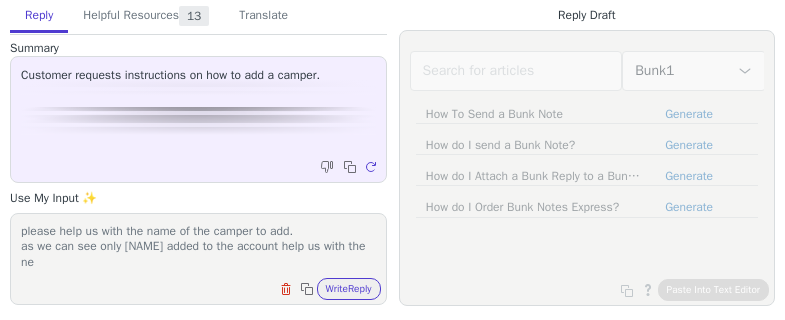 scroll, scrollTop: 1, scrollLeft: 0, axis: vertical 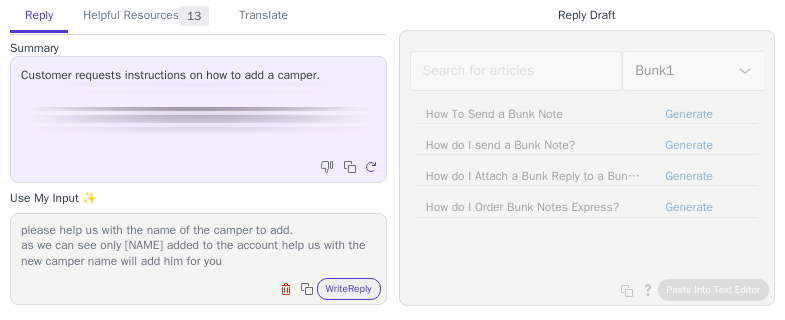 type on "please help us with the name of the camper to add.
as we can see only [NAME] added to the account help us with the new camper name will add him for you" 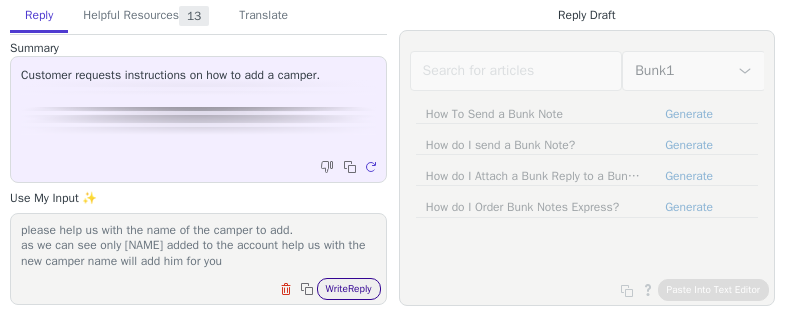 click on "Write  Reply" at bounding box center [349, 289] 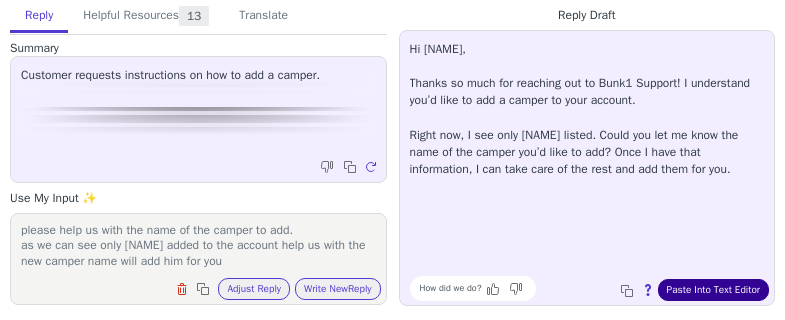 click on "Paste Into Text Editor" at bounding box center [713, 290] 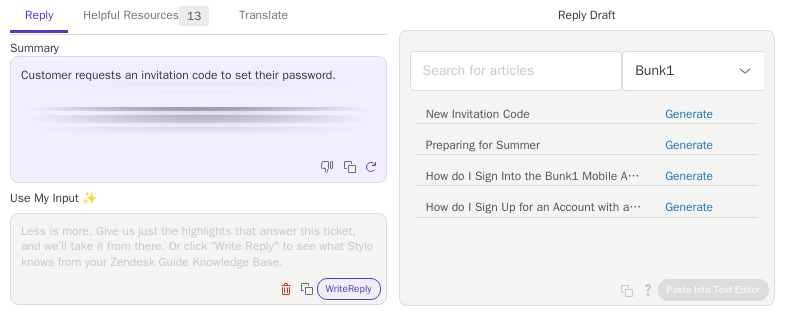 scroll, scrollTop: 0, scrollLeft: 0, axis: both 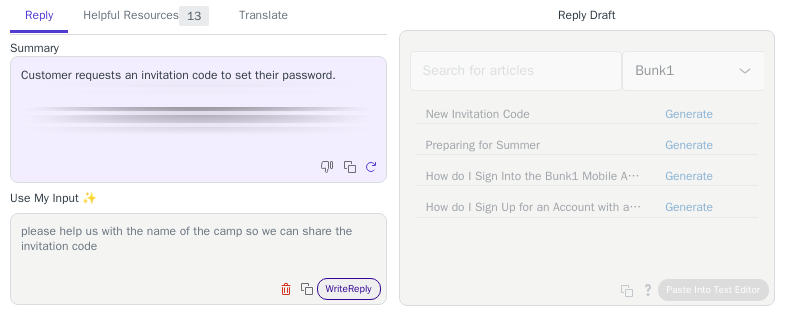 type on "please help us with the name of the camp so we can share the invitation code" 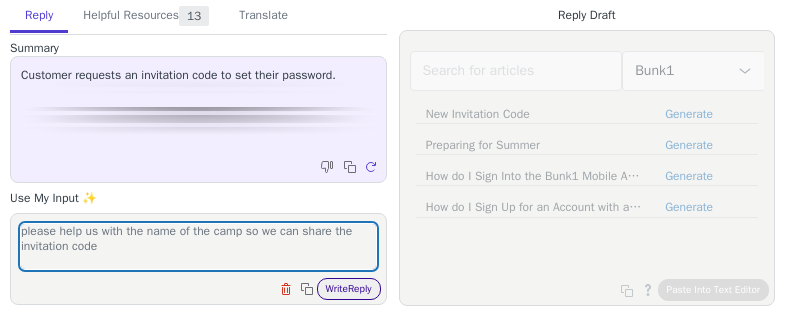 click on "Write  Reply" at bounding box center (349, 289) 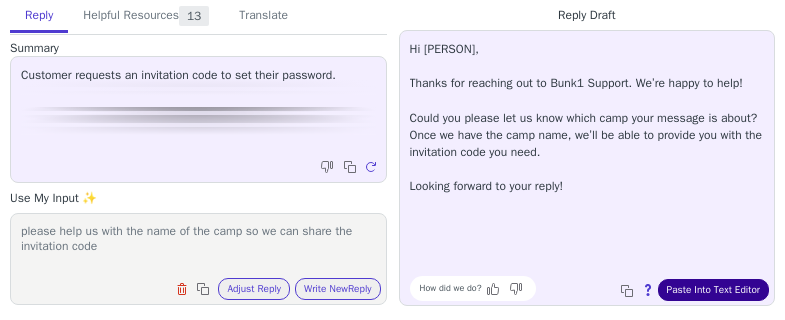 click on "Paste Into Text Editor" at bounding box center (713, 290) 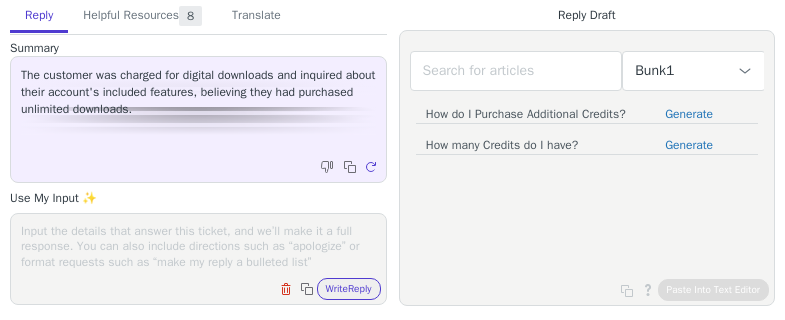 scroll, scrollTop: 0, scrollLeft: 0, axis: both 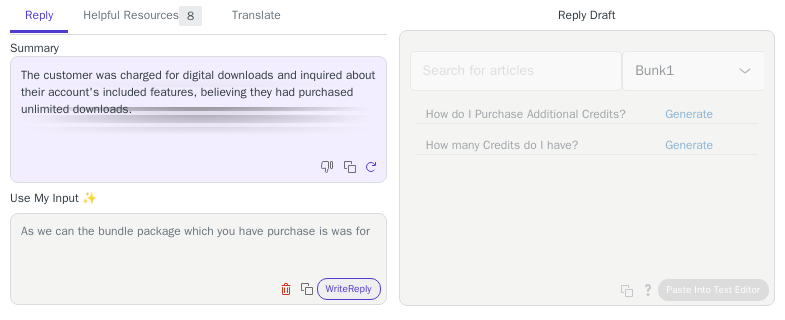 click on "As we can the bundle package which you have purchase is was for  Clear field Copy to clipboard Write  Reply" at bounding box center (198, 259) 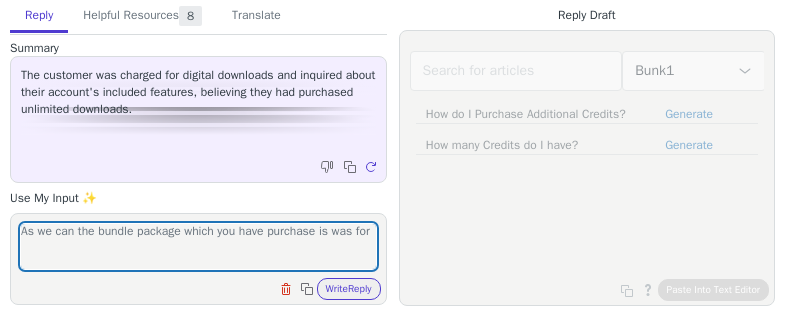 click on "As we can the bundle package which you have purchase is was for  Clear field Copy to clipboard Write  Reply" at bounding box center (198, 259) 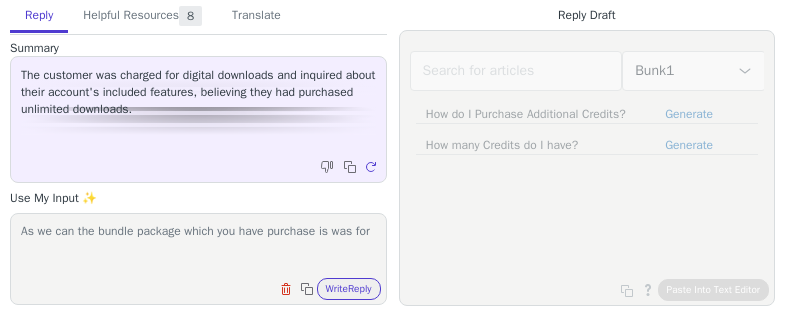 click on "As we can the bundle package which you have purchase is was for" at bounding box center [198, 246] 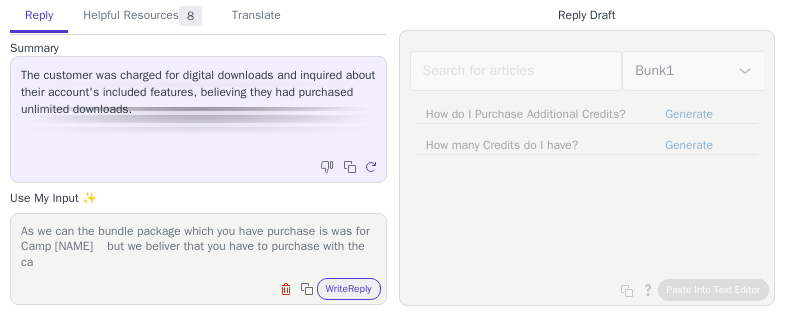 scroll, scrollTop: 1, scrollLeft: 0, axis: vertical 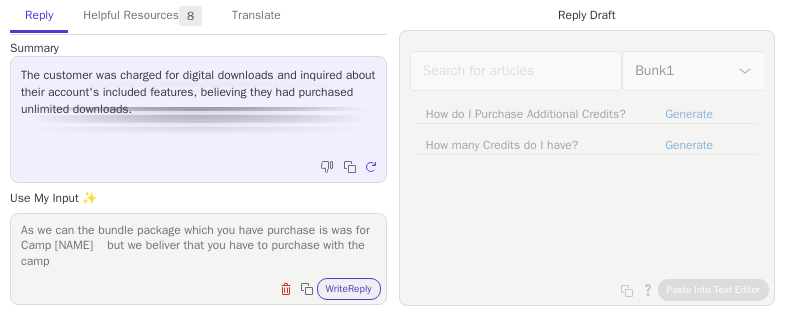 click on "As we can the bundle package which you have purchase is was for Camp Tamakwa	but we beliver that you have to purchase with the camp" at bounding box center [198, 246] 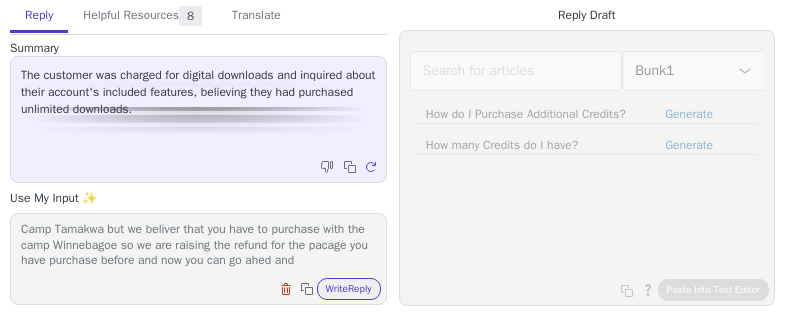 scroll, scrollTop: 32, scrollLeft: 0, axis: vertical 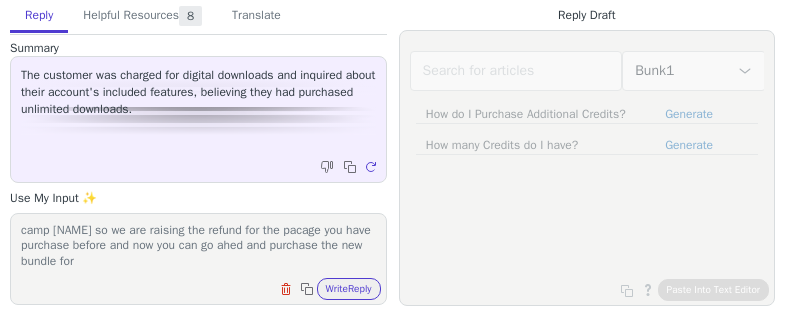 paste on "Winnebagoe" 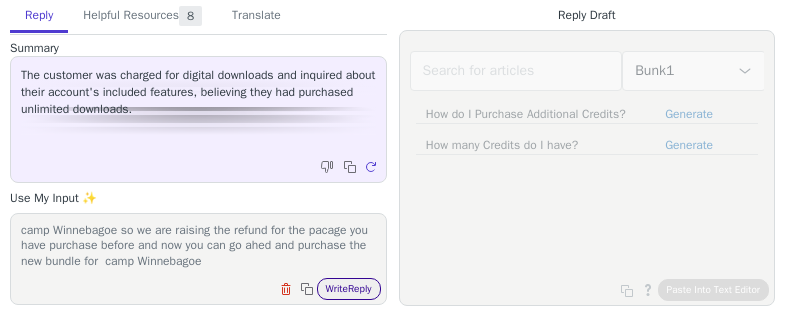 type on "As we can the bundle package which you have purchase is was for Camp Tamakwa	but we beliver that you have to purchase with the camp Winnebagoe so we are raising the refund for the pacage you have purchase before and now you can go ahed and purchase the new bundle for  camp Winnebagoe" 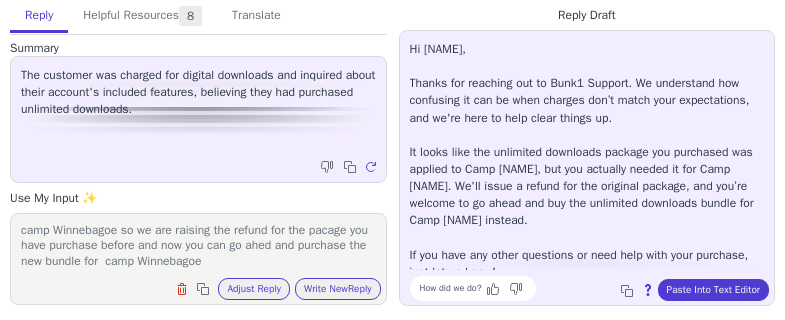 click on "Hi Kline, Thanks for reaching out to Bunk1 Support. We understand how confusing it can be when charges don’t match your expectations, and we're here to help clear things up. It looks like the unlimited downloads package you purchased was applied to Camp Tamakwa, but you actually needed it for Camp Winnebagoe. We'll issue a refund for the original package, and you’re welcome to go ahead and buy the unlimited downloads bundle for Camp Winnebagoe instead. If you have any other questions or need help with your purchase, just let us know!" at bounding box center (587, 161) 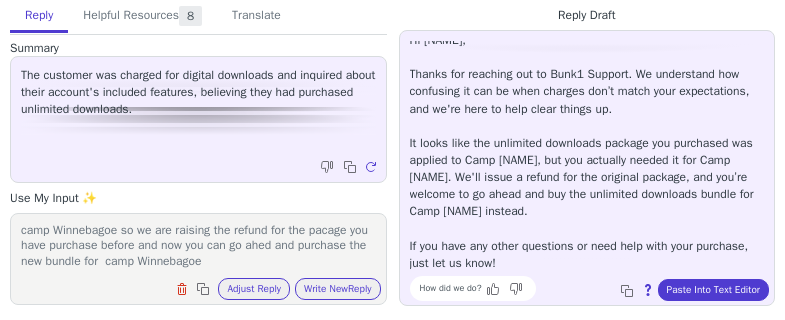 scroll, scrollTop: 11, scrollLeft: 0, axis: vertical 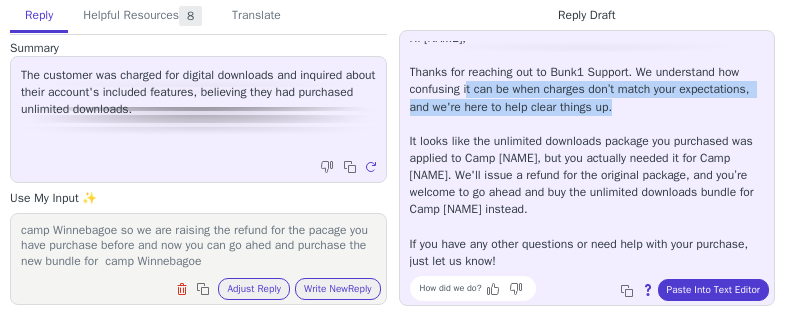 drag, startPoint x: 467, startPoint y: 92, endPoint x: 685, endPoint y: 100, distance: 218.14674 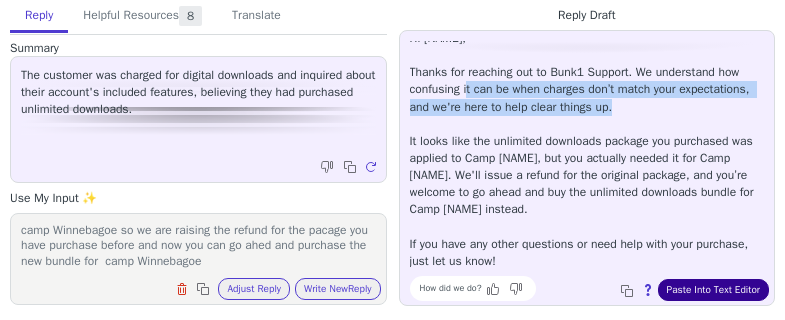 click on "Paste Into Text Editor" at bounding box center [713, 290] 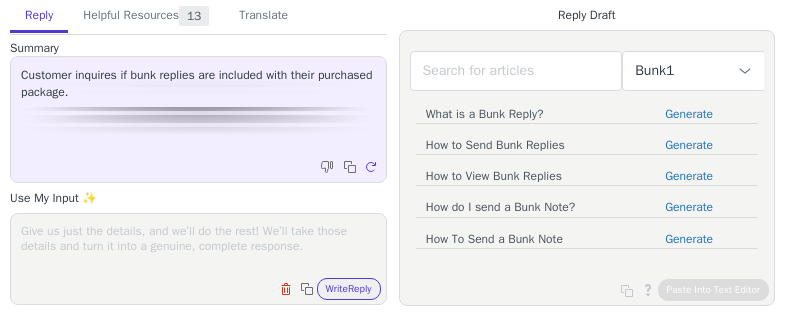 scroll, scrollTop: 0, scrollLeft: 0, axis: both 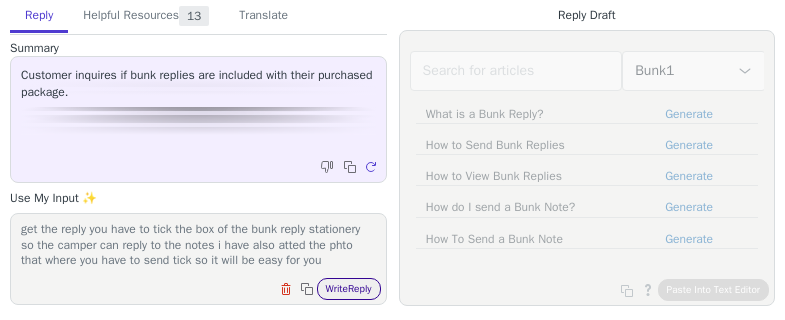 type on "as we can check you get unlimted credits with your bundle but to get the reply you have to tick the box of the bunk reply stationery so the camper can reply to the notes i have also atted the phto that where you have to send tick so it will be easy for you" 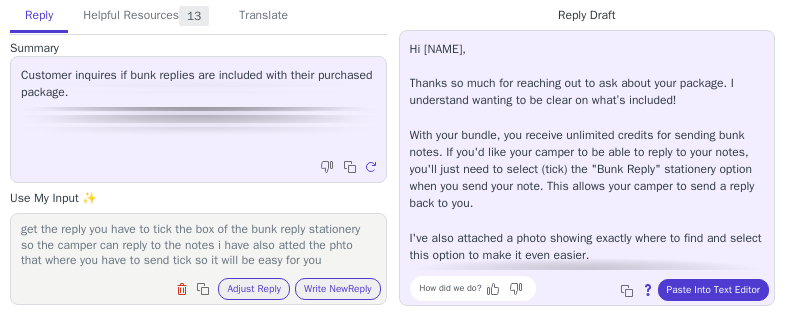 scroll, scrollTop: 28, scrollLeft: 0, axis: vertical 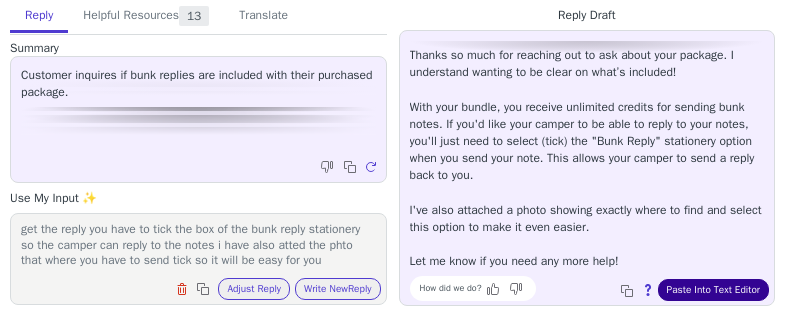 click on "Paste Into Text Editor" at bounding box center (713, 290) 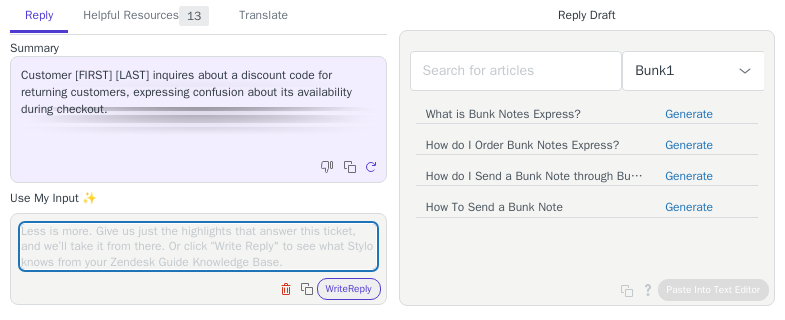 scroll, scrollTop: 0, scrollLeft: 0, axis: both 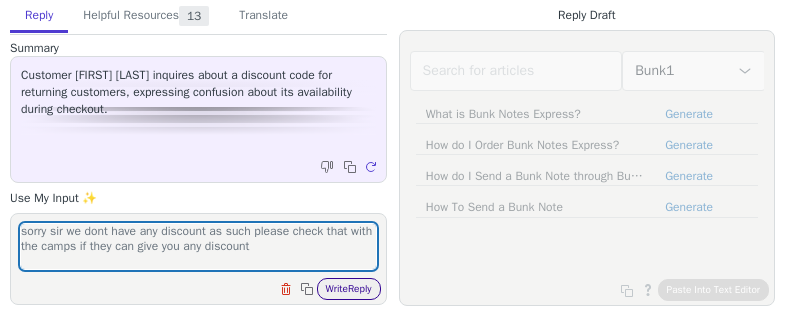 type on "sorry sir we dont have any discount as such please check that with the camps if they can give you any discount" 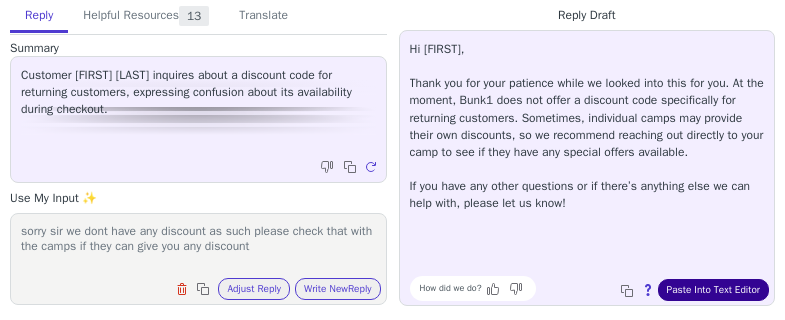 click on "Paste Into Text Editor" at bounding box center (713, 290) 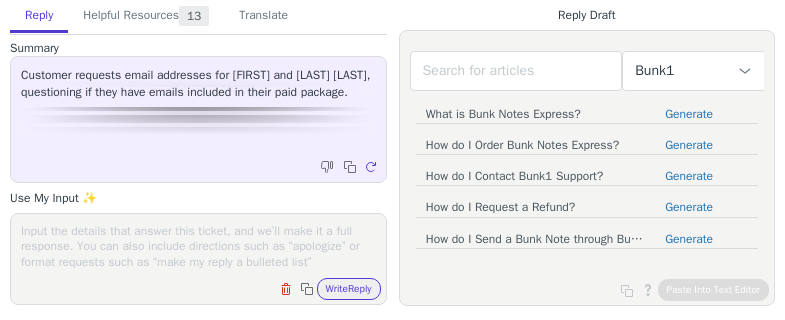 scroll, scrollTop: 0, scrollLeft: 0, axis: both 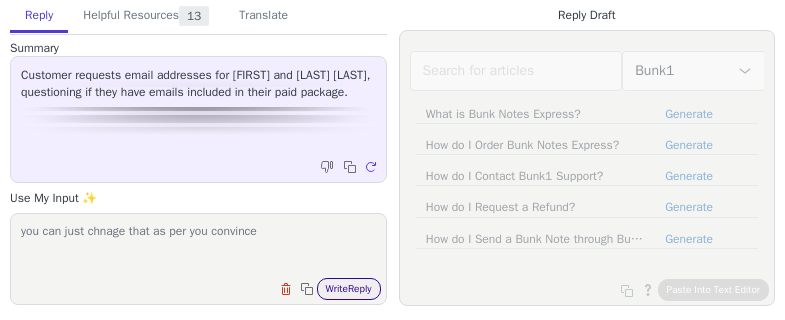 type on "you can just chnage that as per you convince" 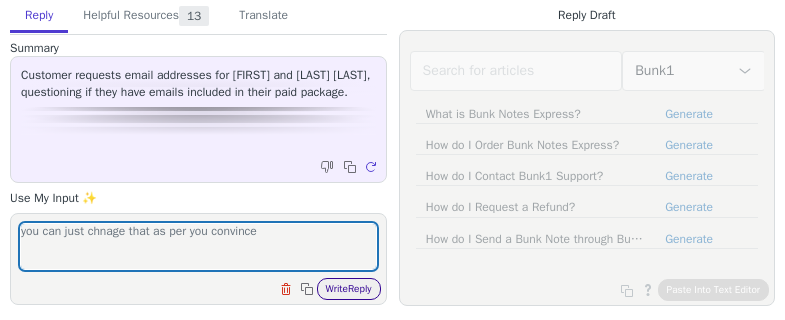 click on "Write  Reply" at bounding box center (349, 289) 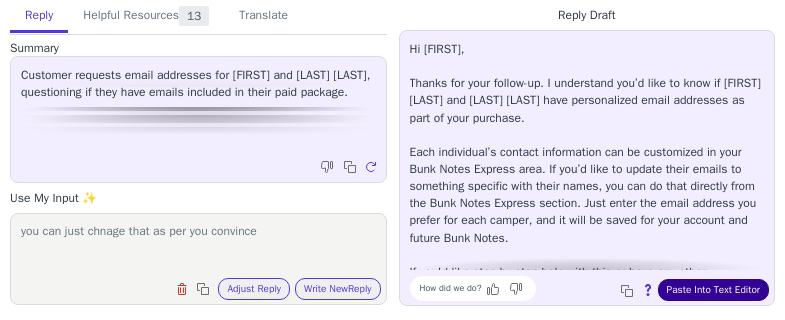 click on "Paste Into Text Editor" at bounding box center (713, 290) 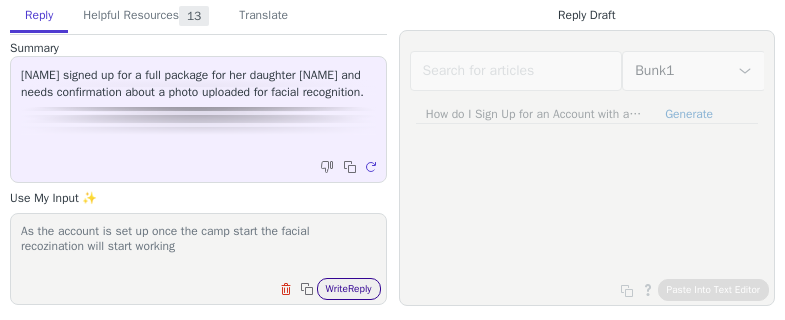type on "As the account is set up once the camp start the facial recozination will start working" 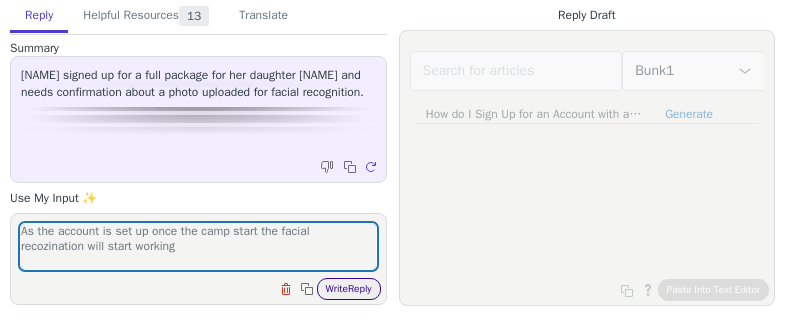 click on "Write  Reply" at bounding box center (349, 289) 